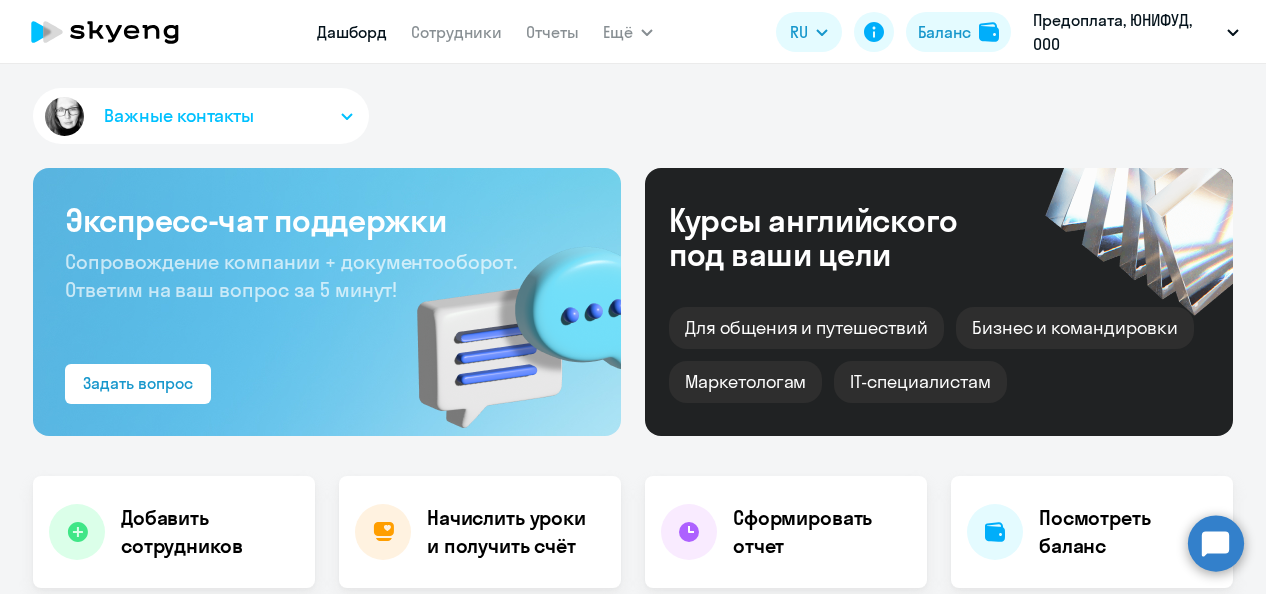 scroll, scrollTop: 0, scrollLeft: 0, axis: both 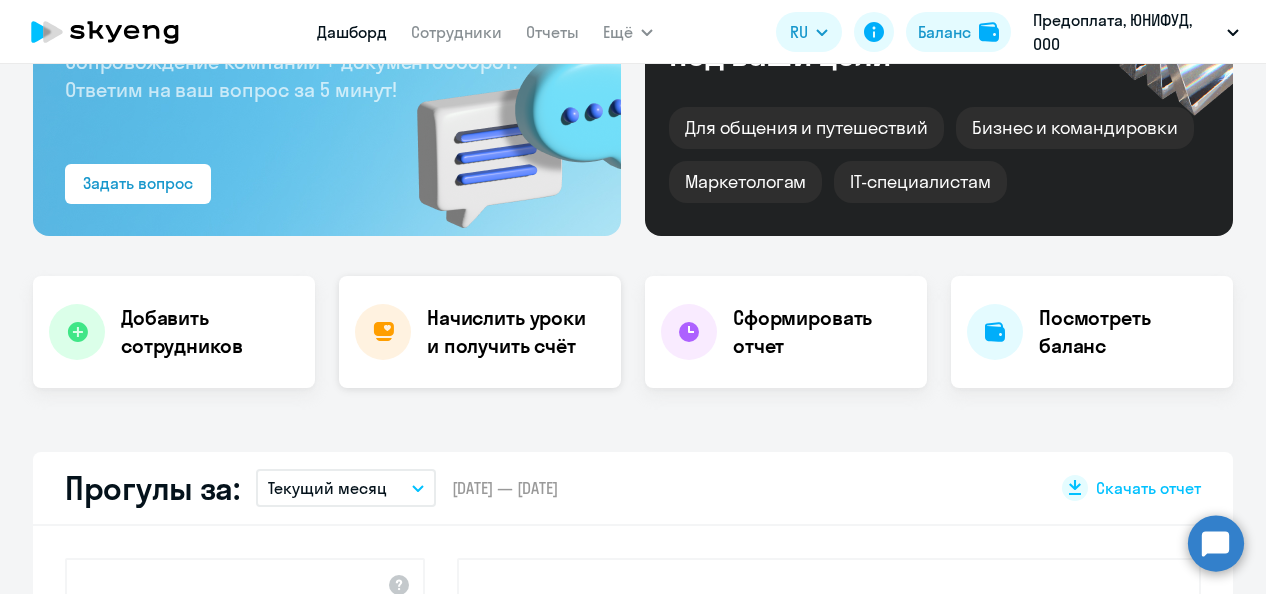 select on "30" 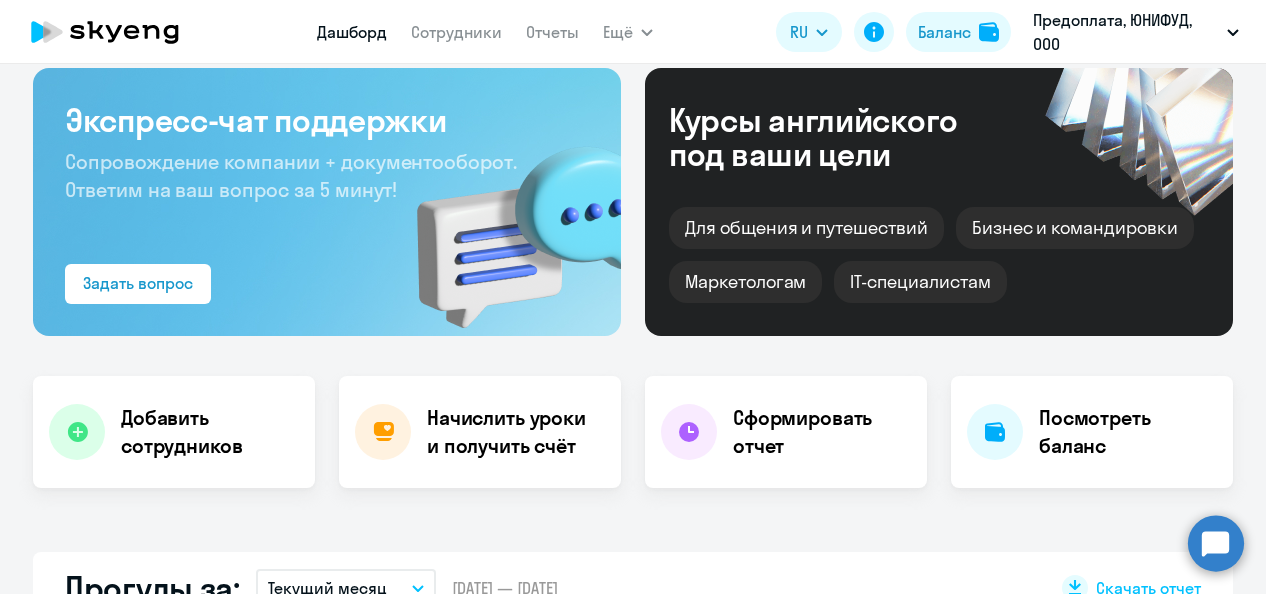 scroll, scrollTop: 0, scrollLeft: 0, axis: both 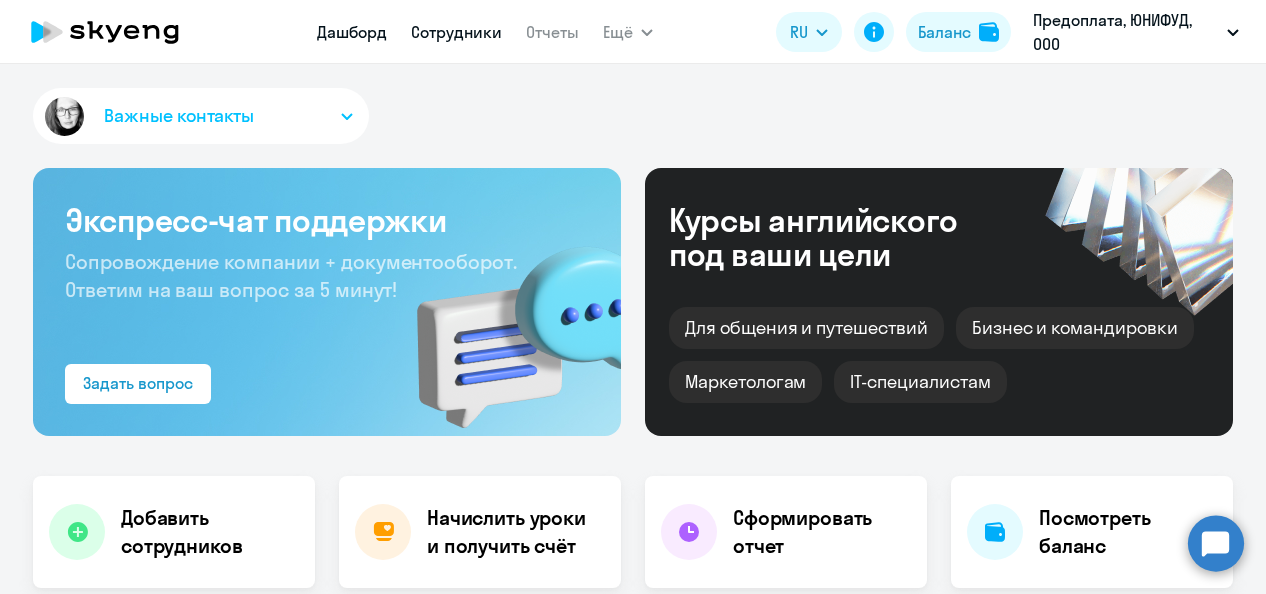 click on "Сотрудники" at bounding box center [456, 32] 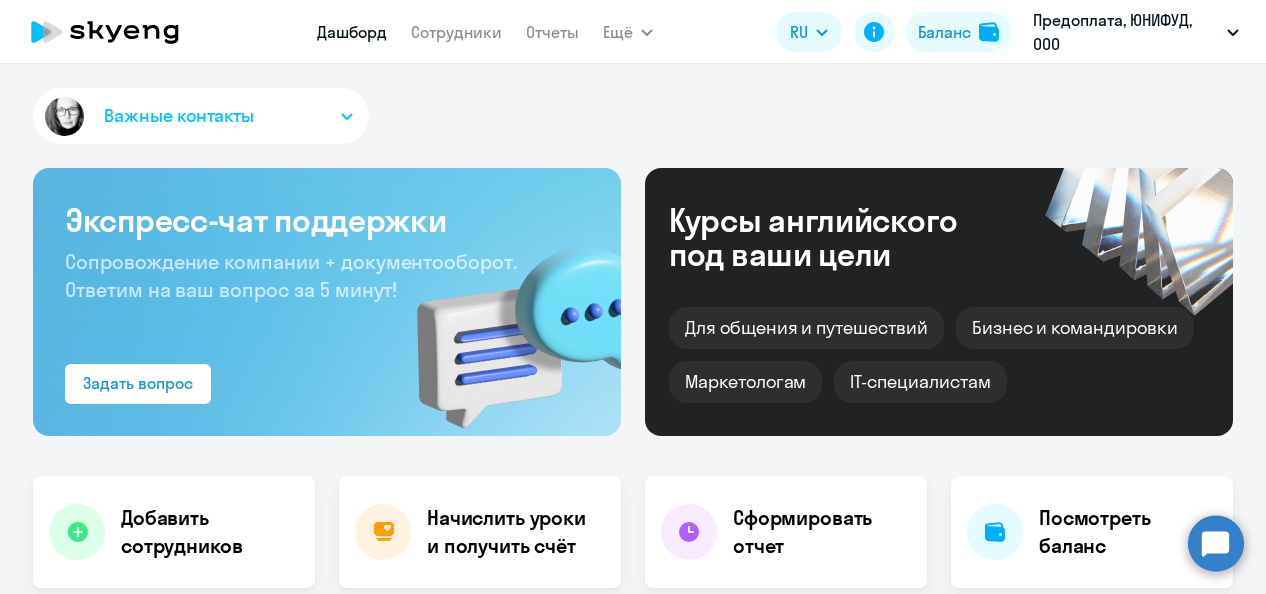 select on "30" 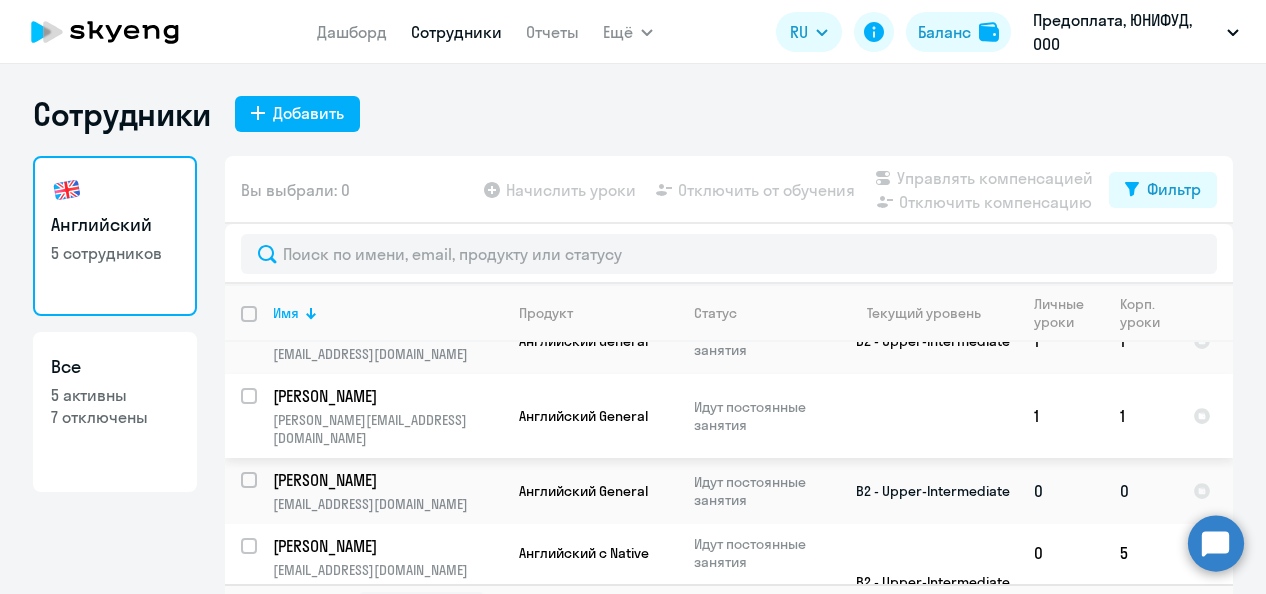 scroll, scrollTop: 132, scrollLeft: 0, axis: vertical 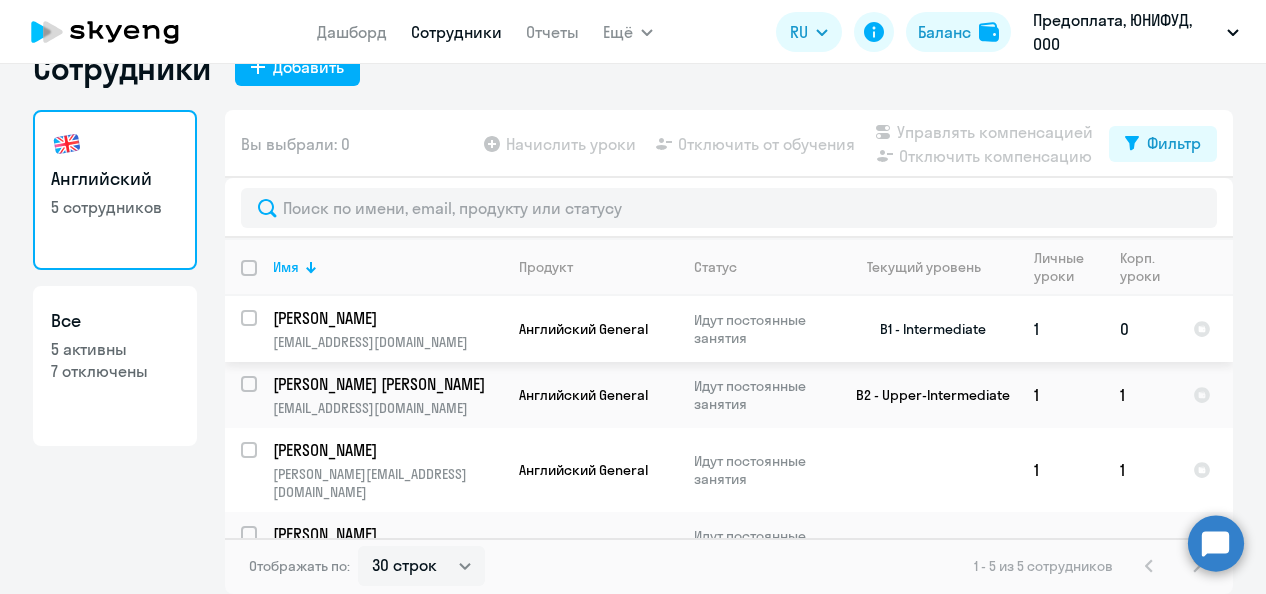 click on "0" 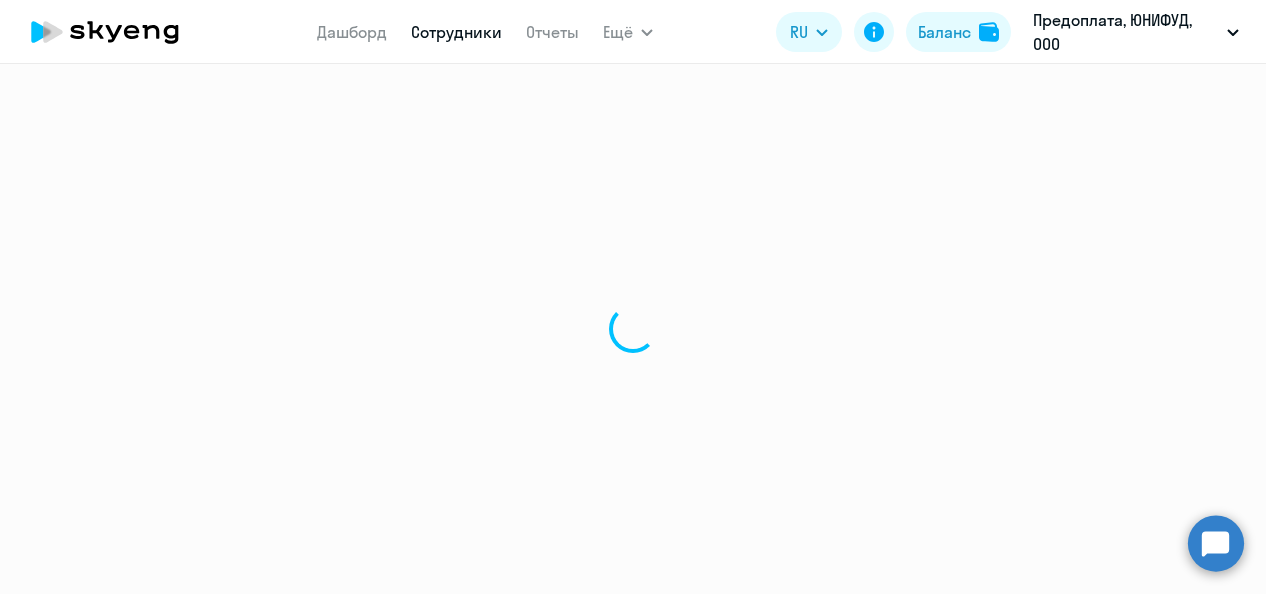 scroll, scrollTop: 0, scrollLeft: 0, axis: both 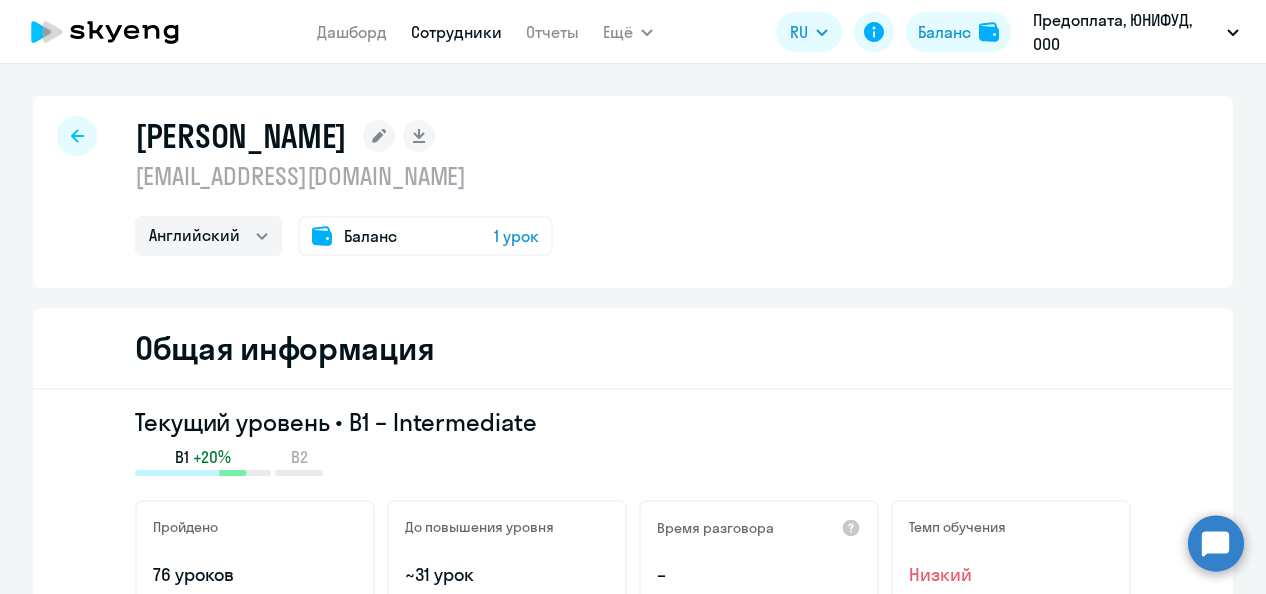 select on "30" 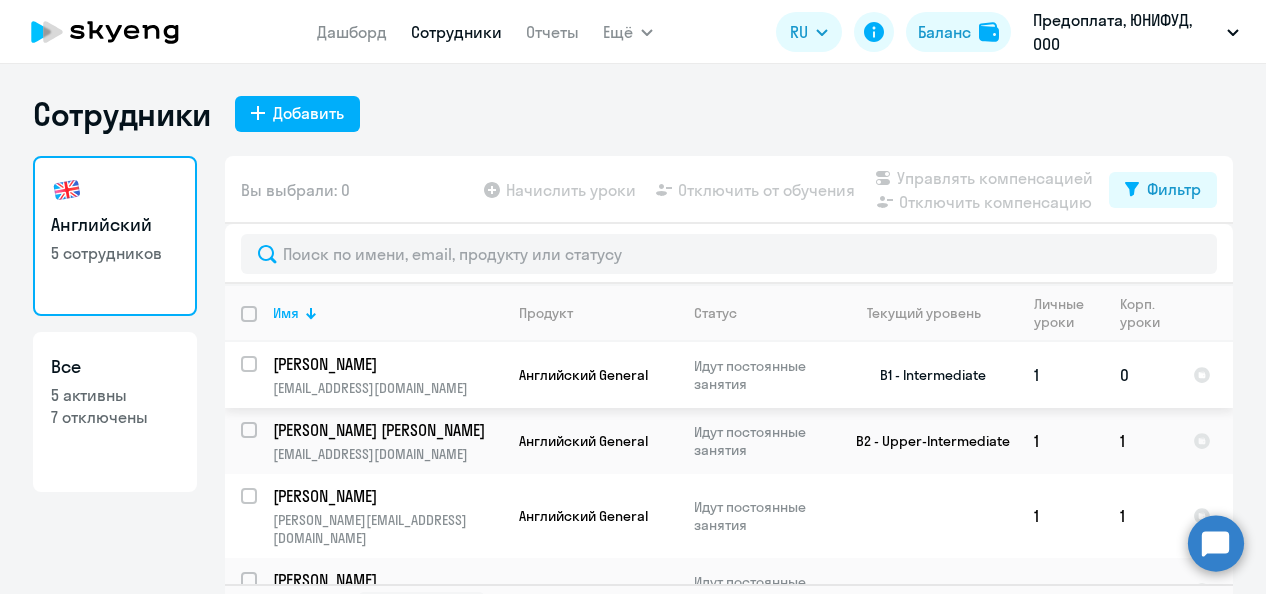 click at bounding box center [261, 376] 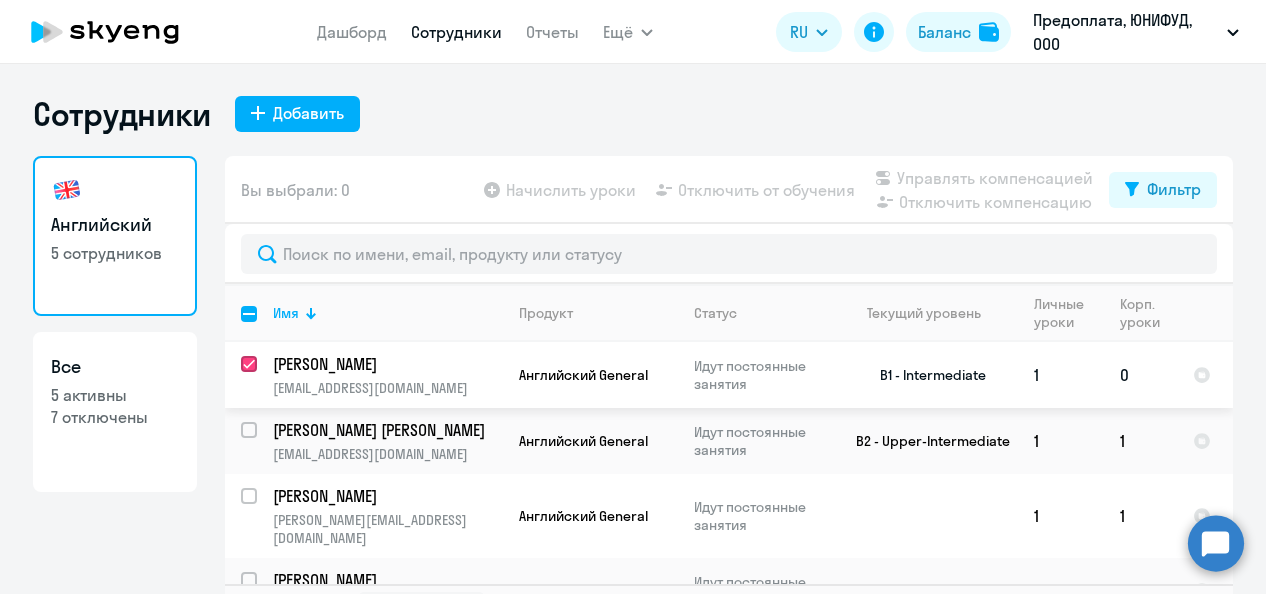 checkbox on "true" 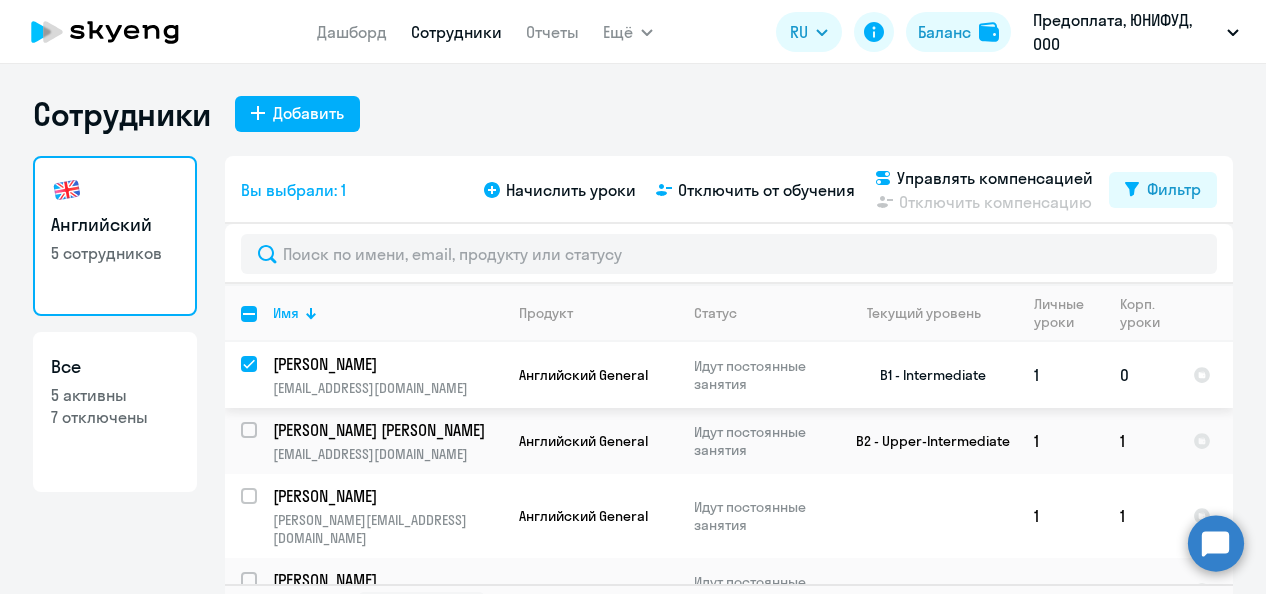 click on "[PERSON_NAME]" 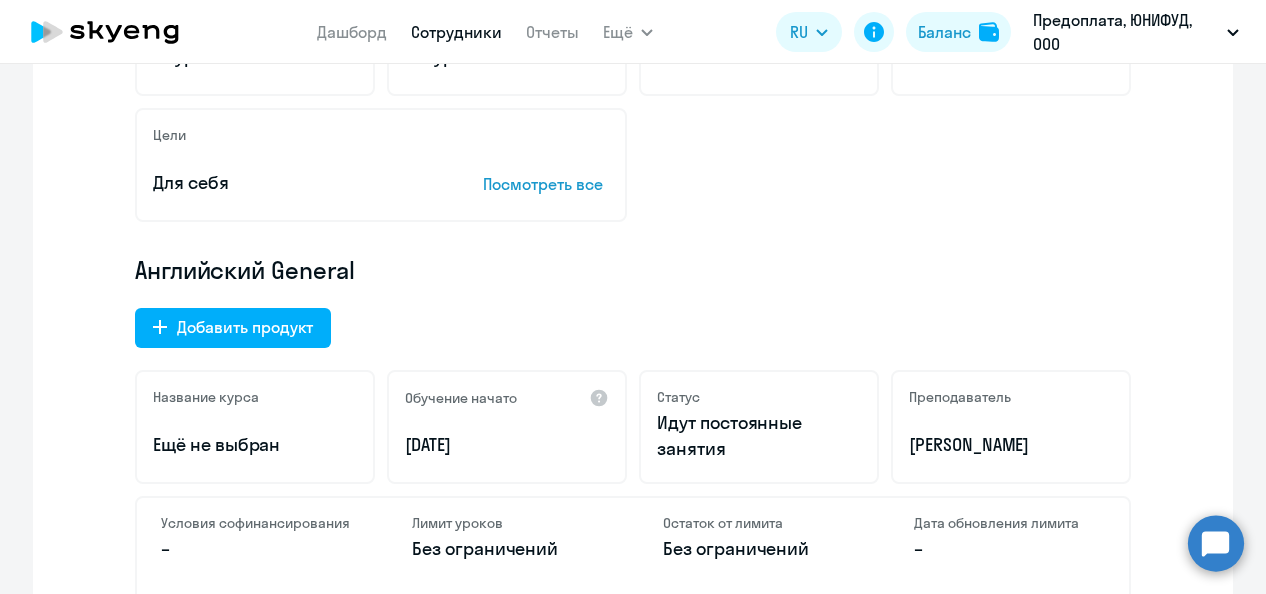 scroll, scrollTop: 500, scrollLeft: 0, axis: vertical 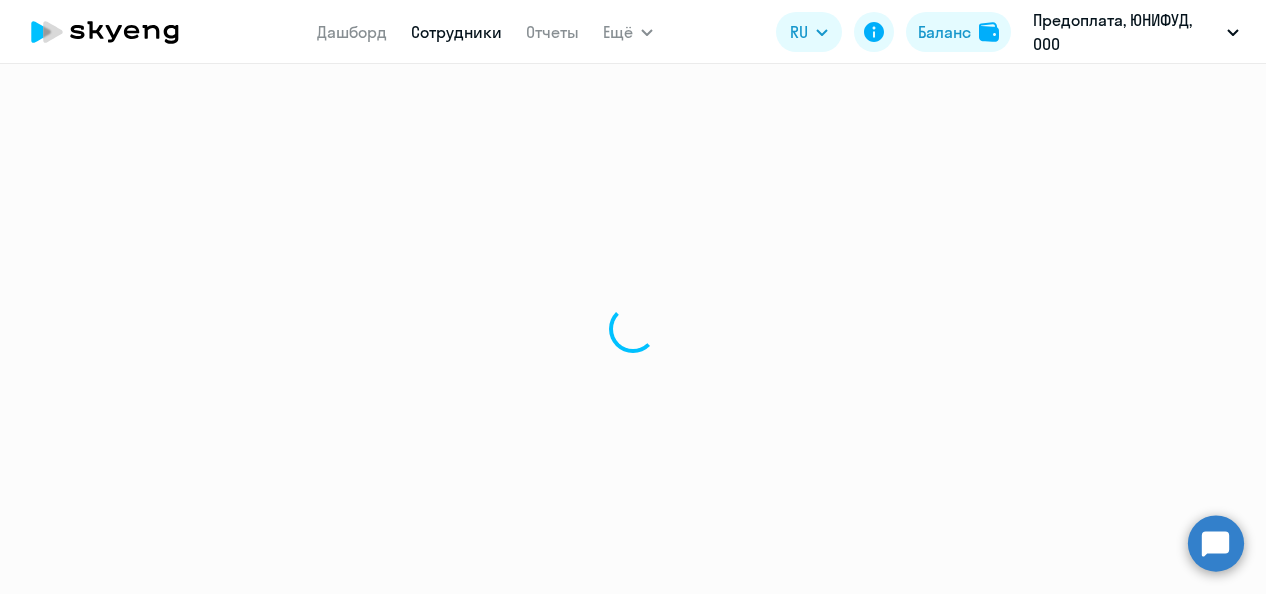 select on "30" 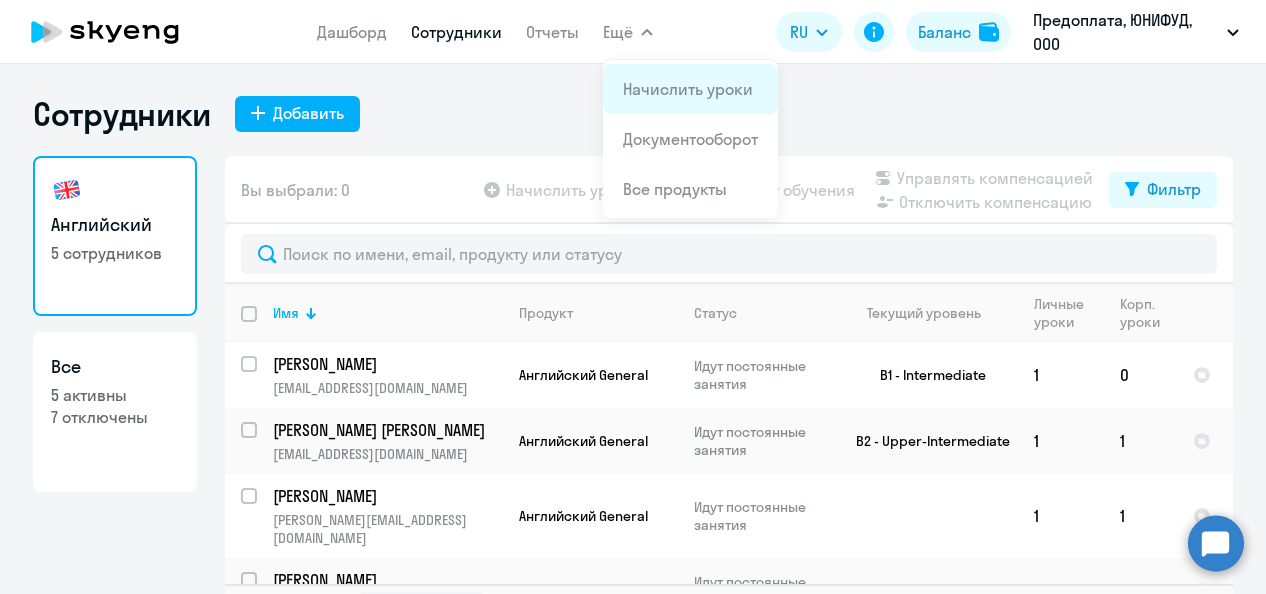 click on "Начислить уроки" at bounding box center (688, 89) 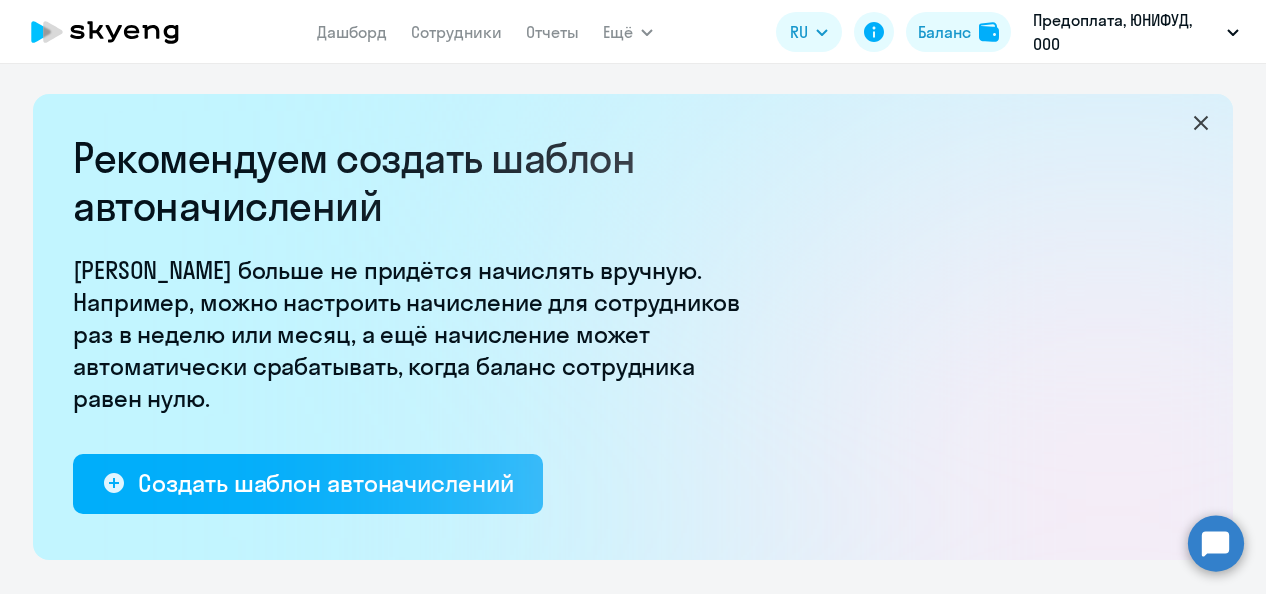 select on "10" 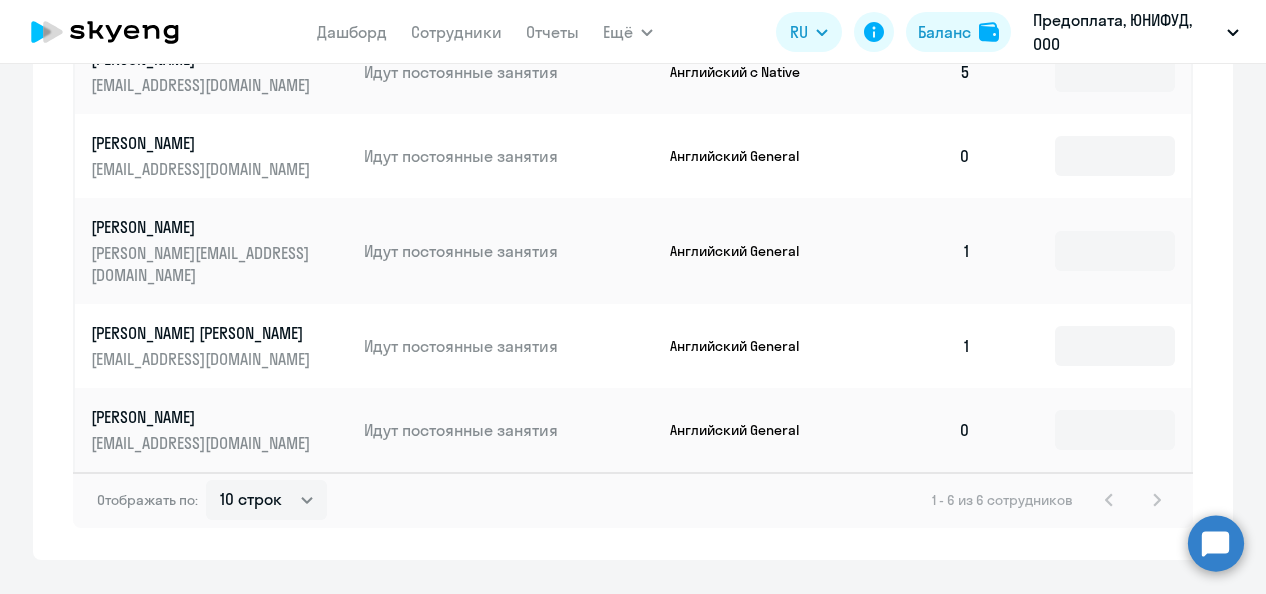 scroll, scrollTop: 1100, scrollLeft: 0, axis: vertical 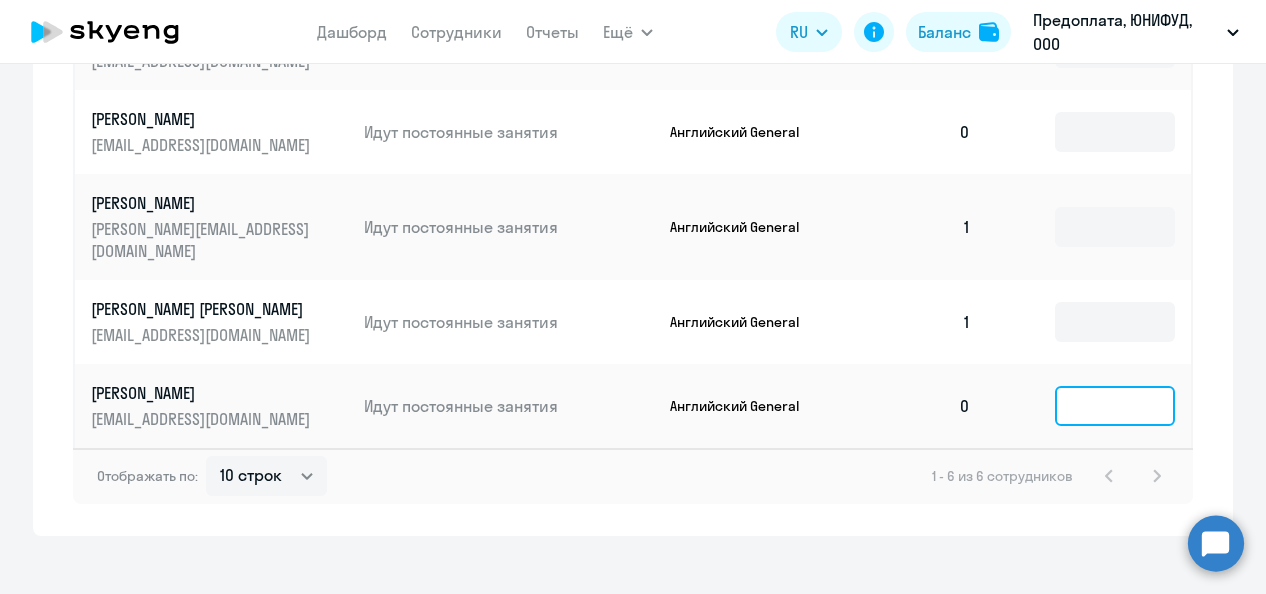 click 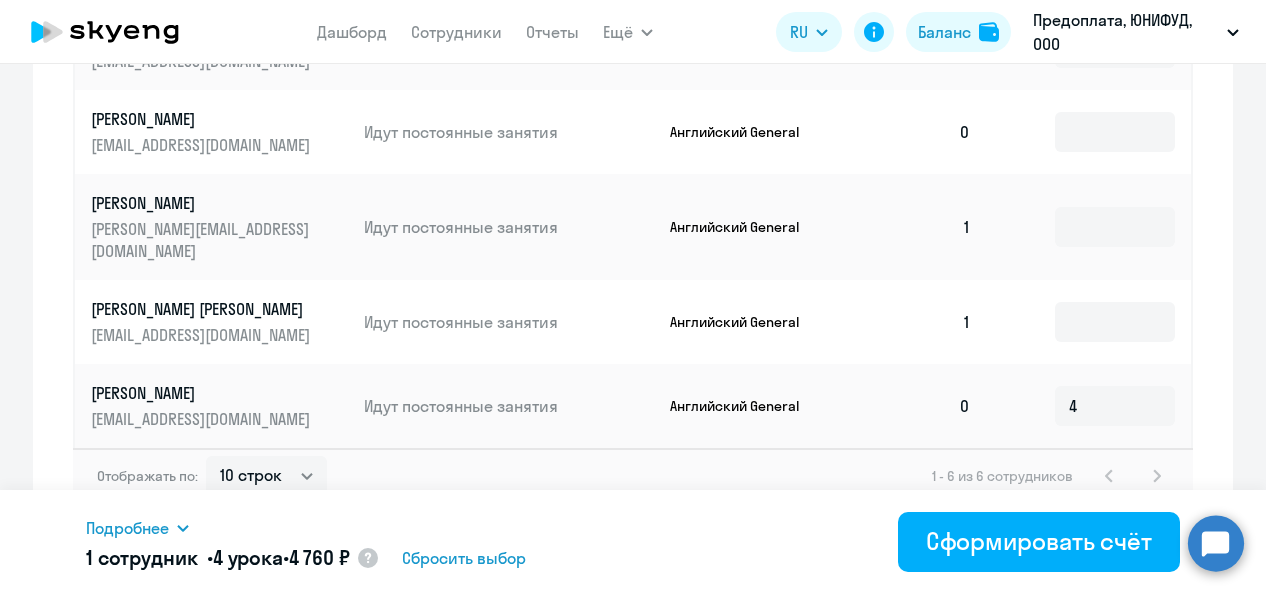 scroll, scrollTop: 0, scrollLeft: 0, axis: both 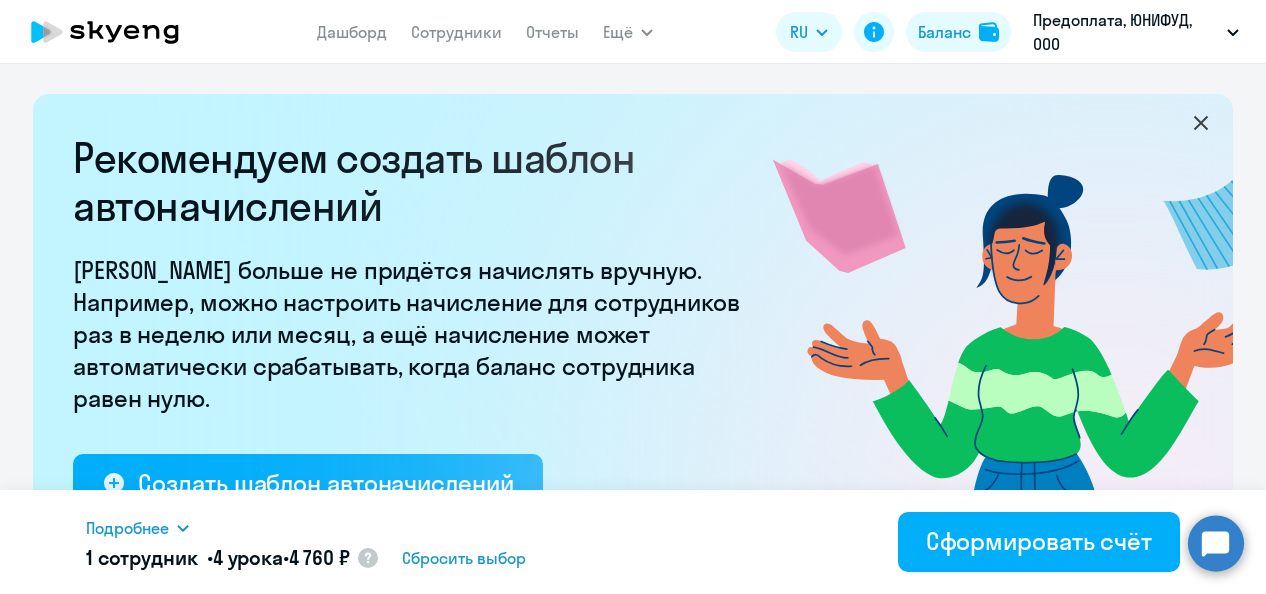 select on "30" 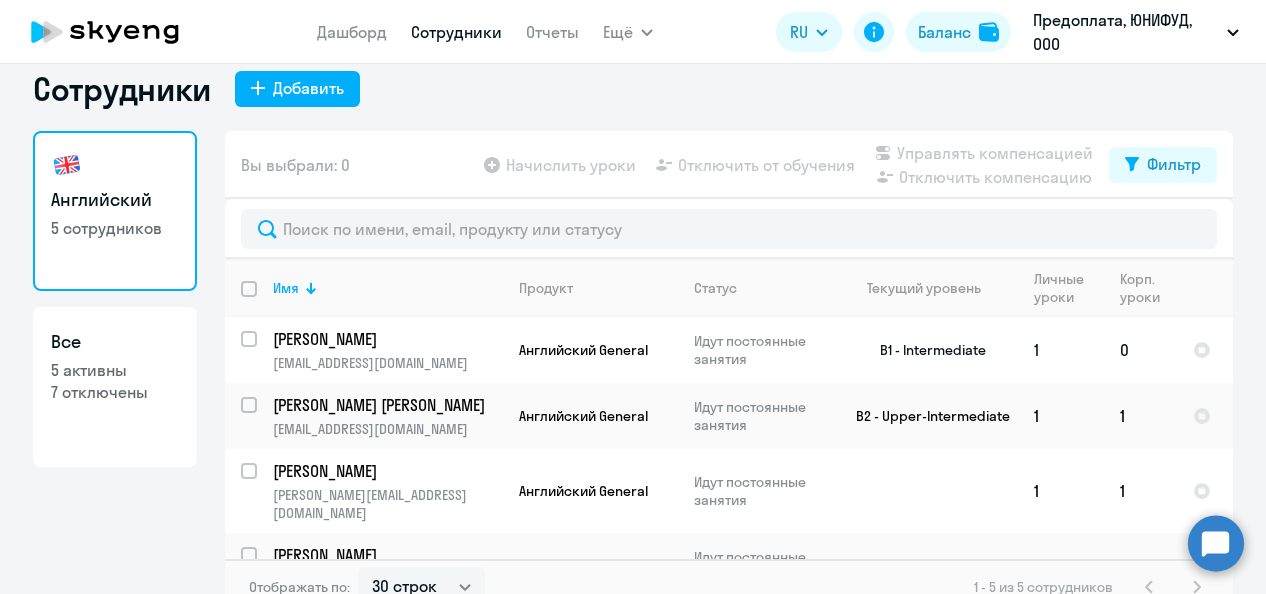 scroll, scrollTop: 46, scrollLeft: 0, axis: vertical 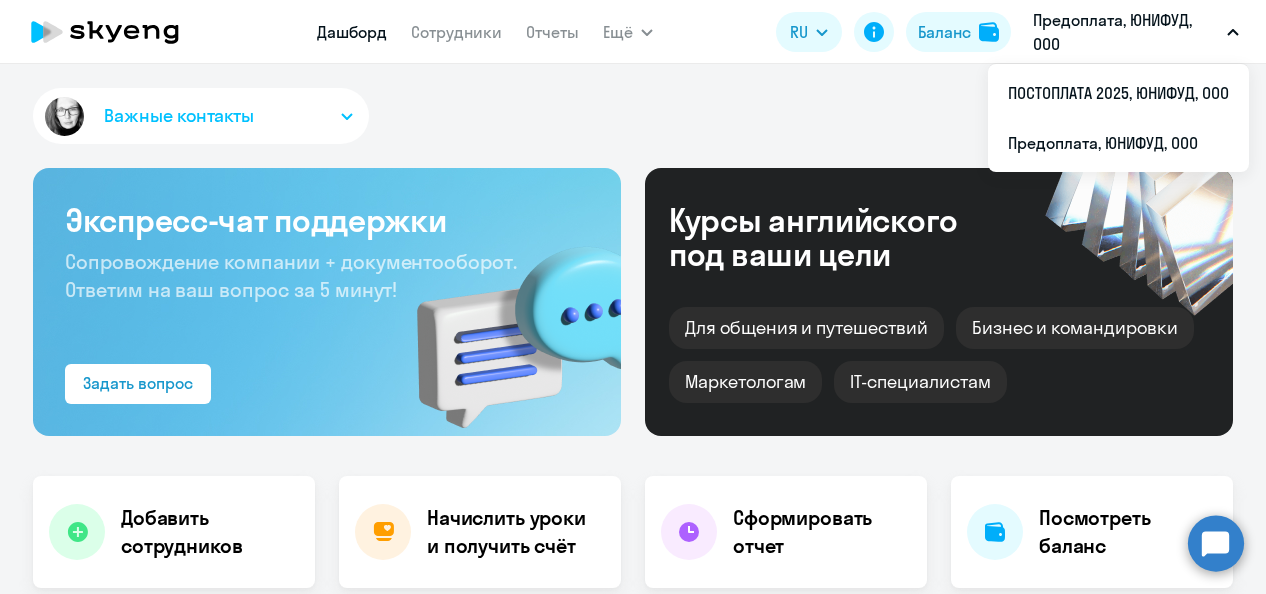 select on "30" 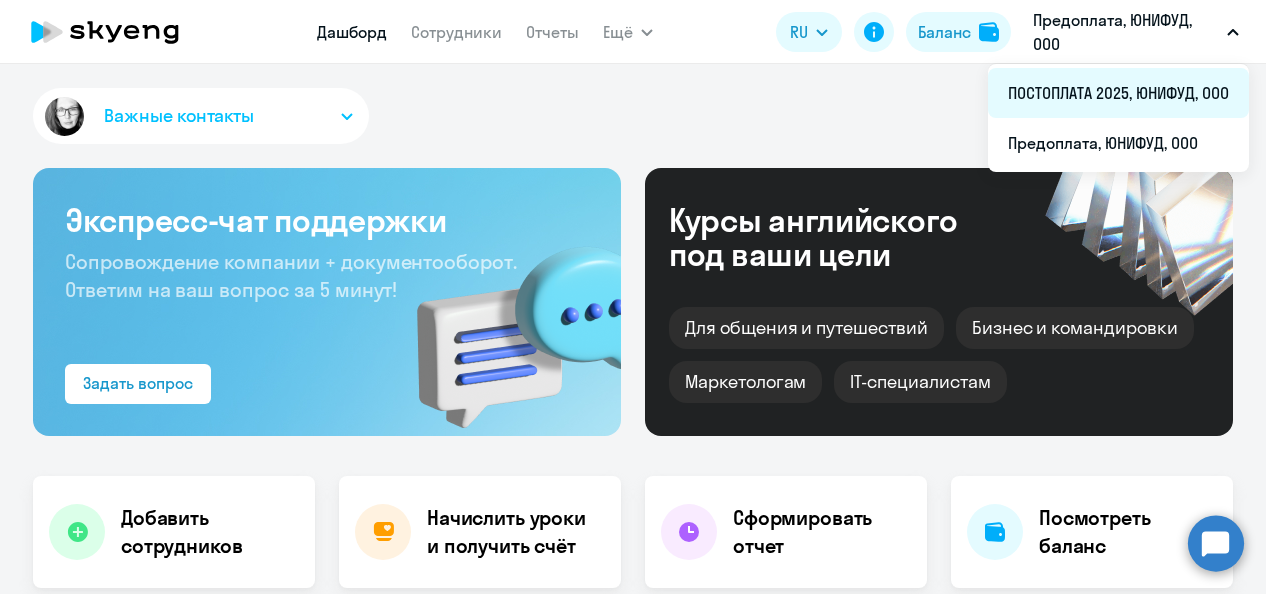 click on "ПОСТОПЛАТА 2025, ЮНИФУД, ООО" at bounding box center (1118, 93) 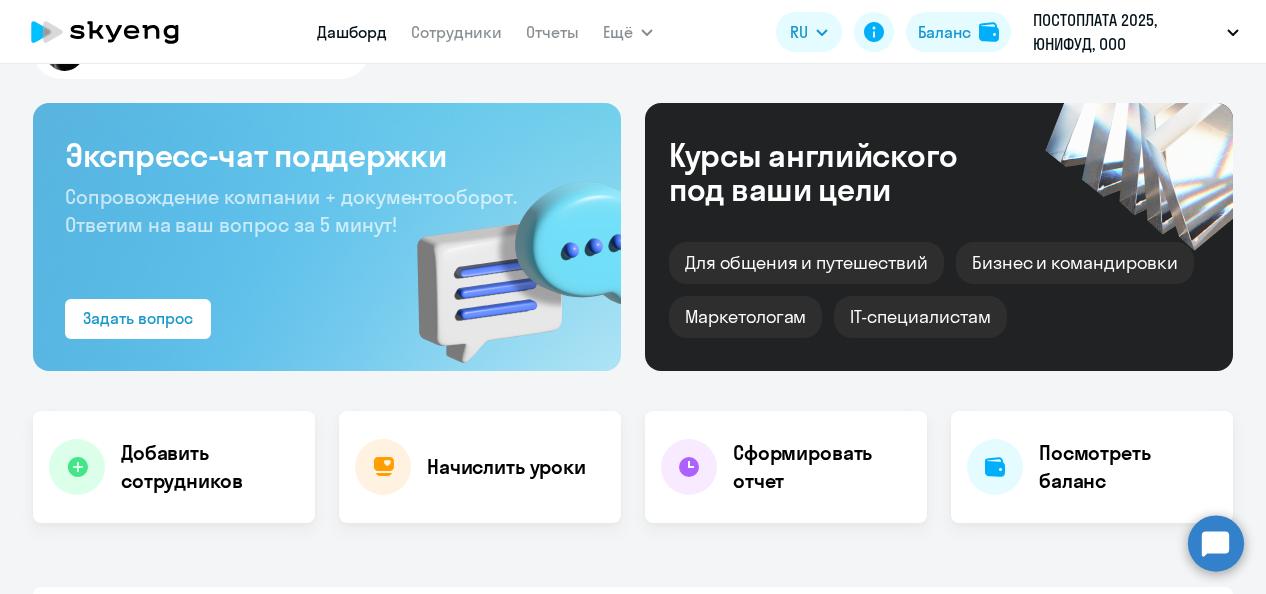 scroll, scrollTop: 0, scrollLeft: 0, axis: both 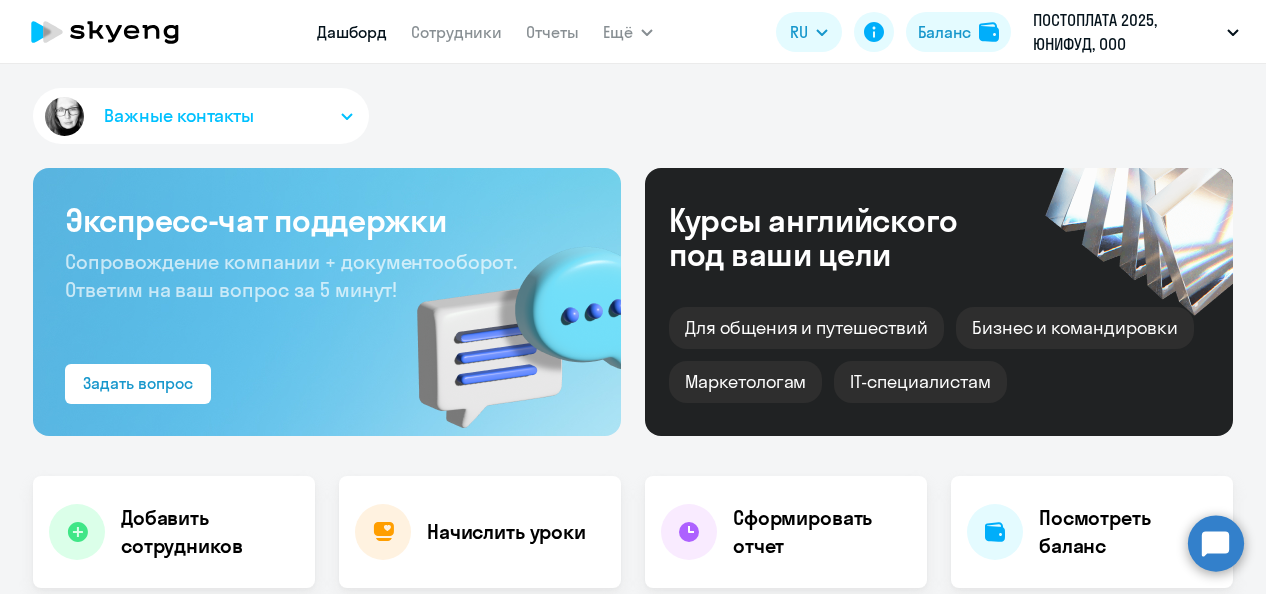 click on "Дашборд
Сотрудники
Отчеты" 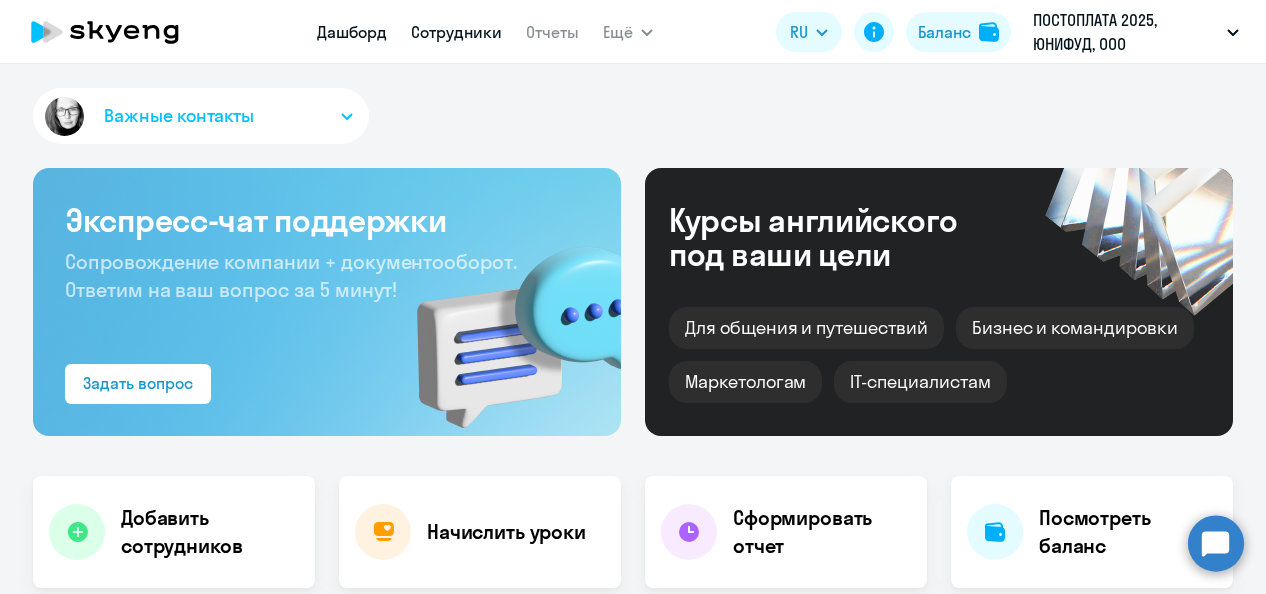 click on "Сотрудники" at bounding box center [456, 32] 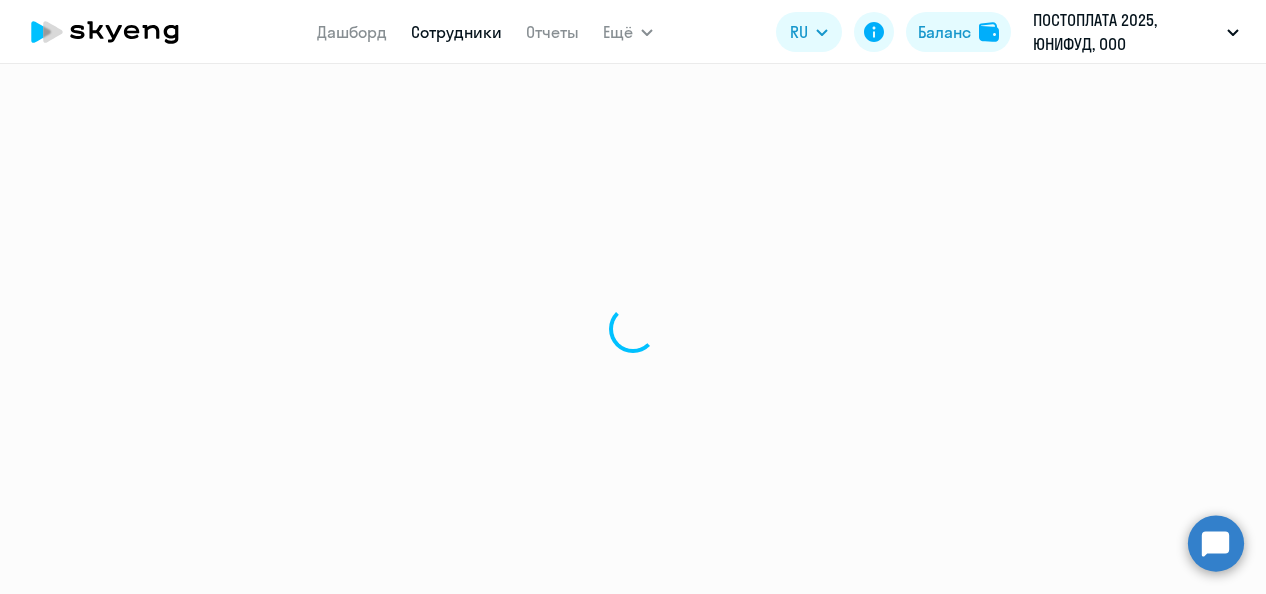 select on "30" 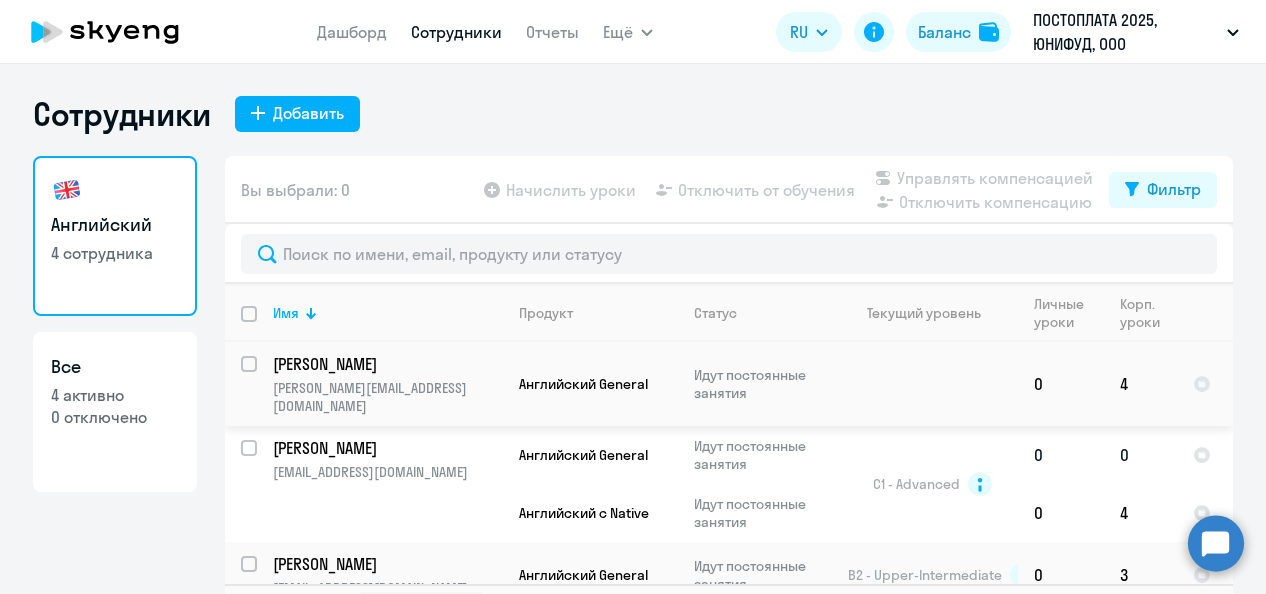 scroll, scrollTop: 67, scrollLeft: 0, axis: vertical 